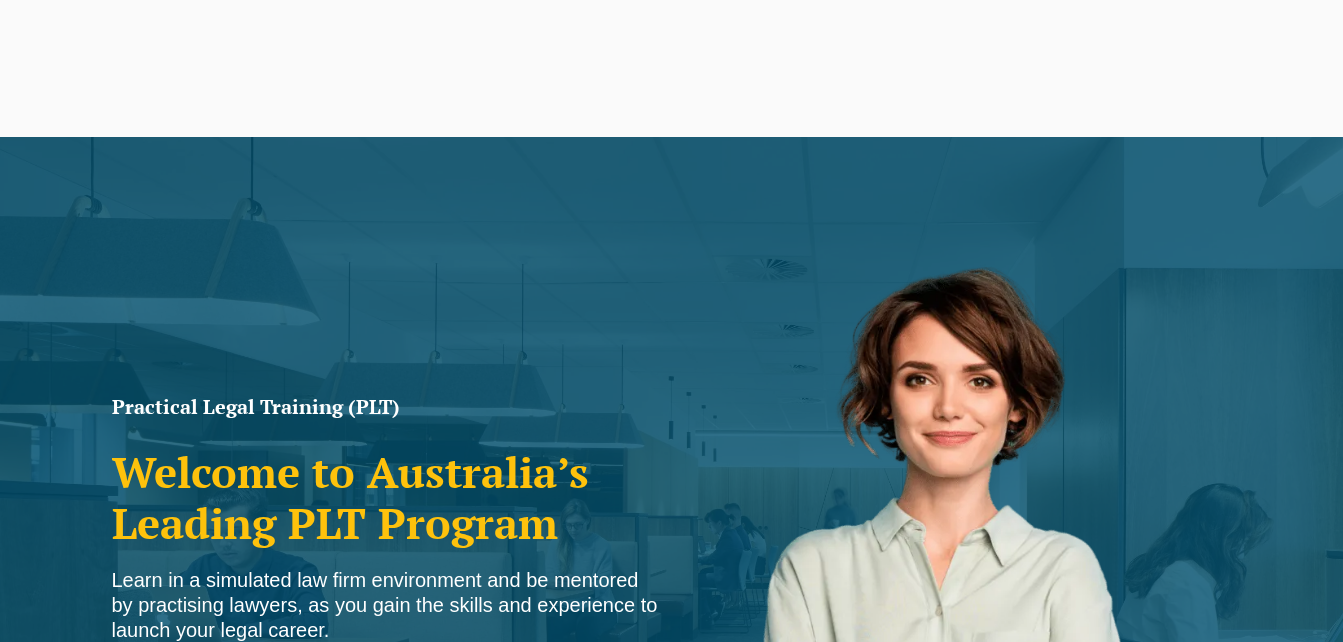 scroll, scrollTop: 416, scrollLeft: 0, axis: vertical 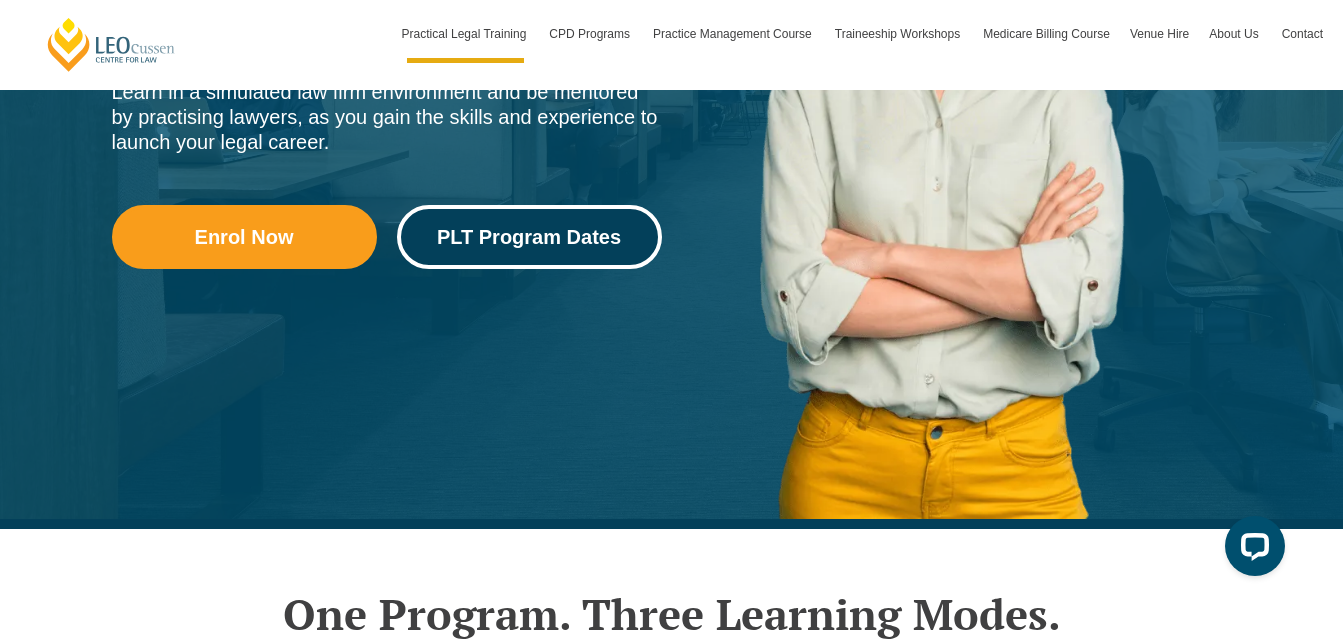 click on "PLT Program Dates" at bounding box center (529, 237) 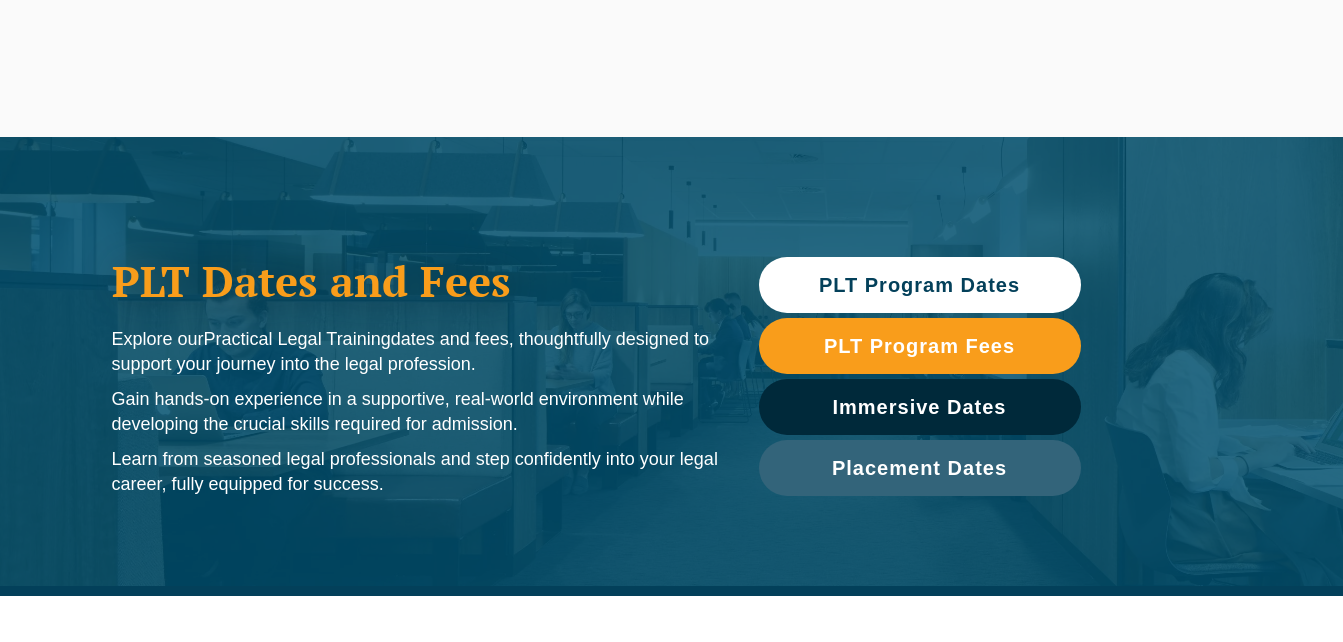 scroll, scrollTop: 0, scrollLeft: 0, axis: both 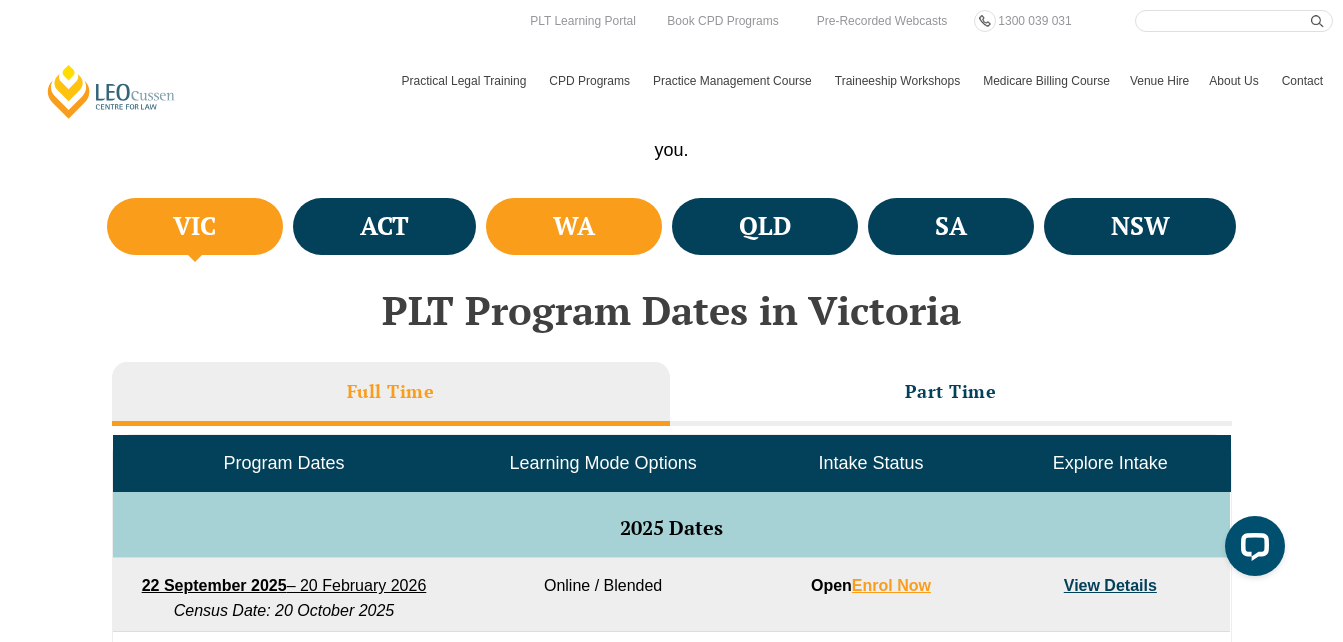 click on "WA" at bounding box center [574, 226] 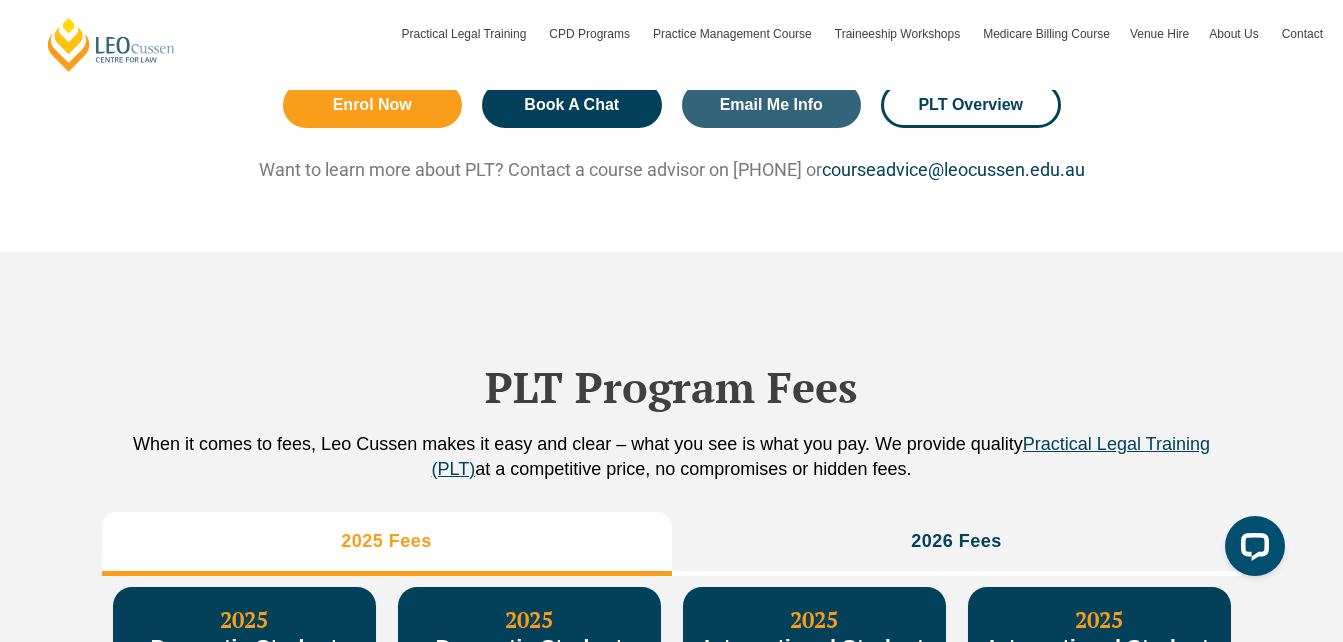 scroll, scrollTop: 1864, scrollLeft: 0, axis: vertical 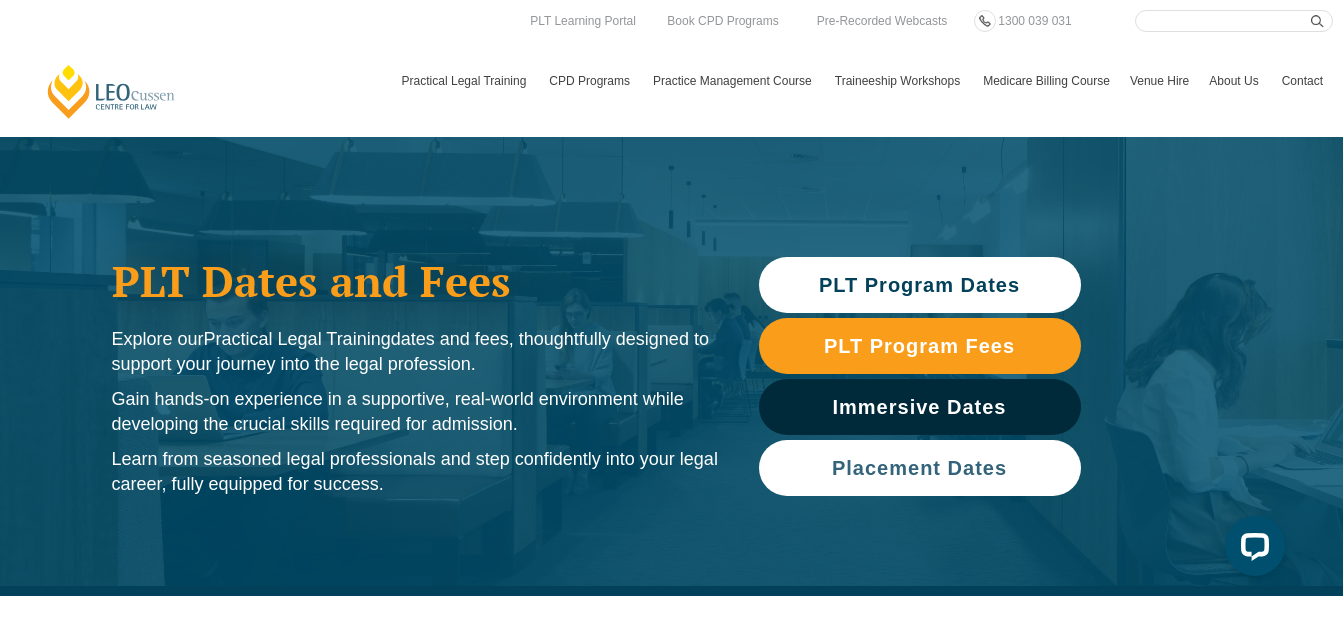 click on "Placement Dates" at bounding box center [919, 468] 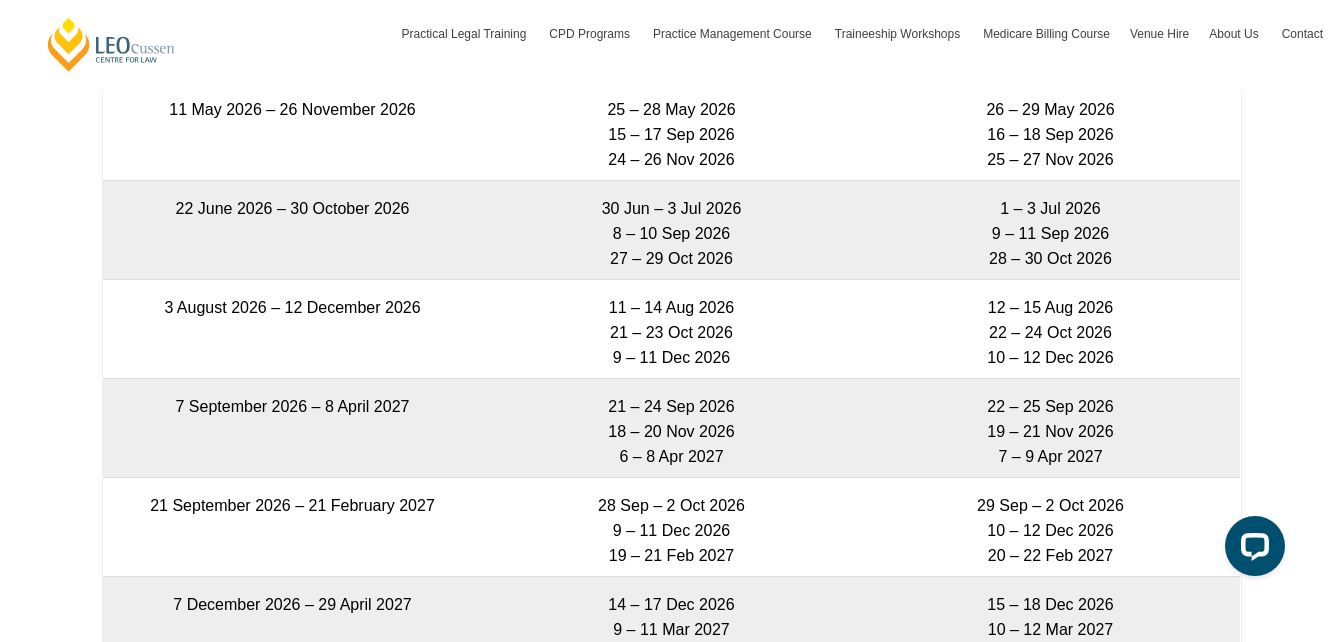 scroll, scrollTop: 5498, scrollLeft: 0, axis: vertical 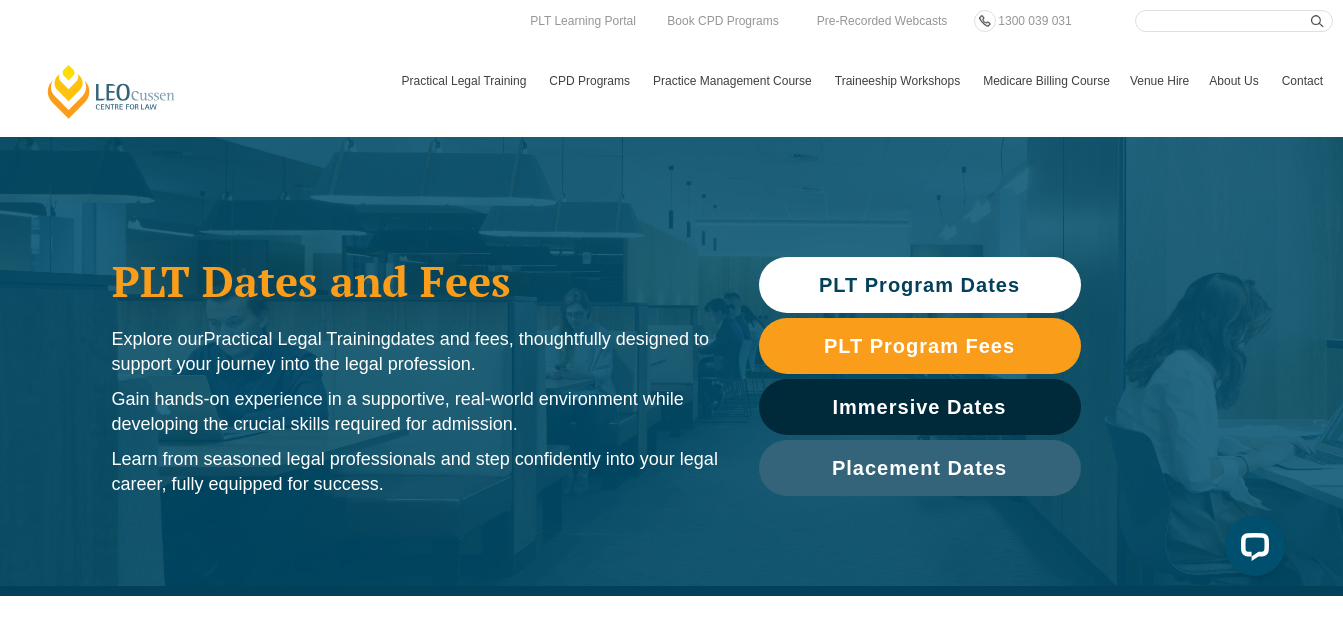 click on "PLT Program Dates" at bounding box center (919, 285) 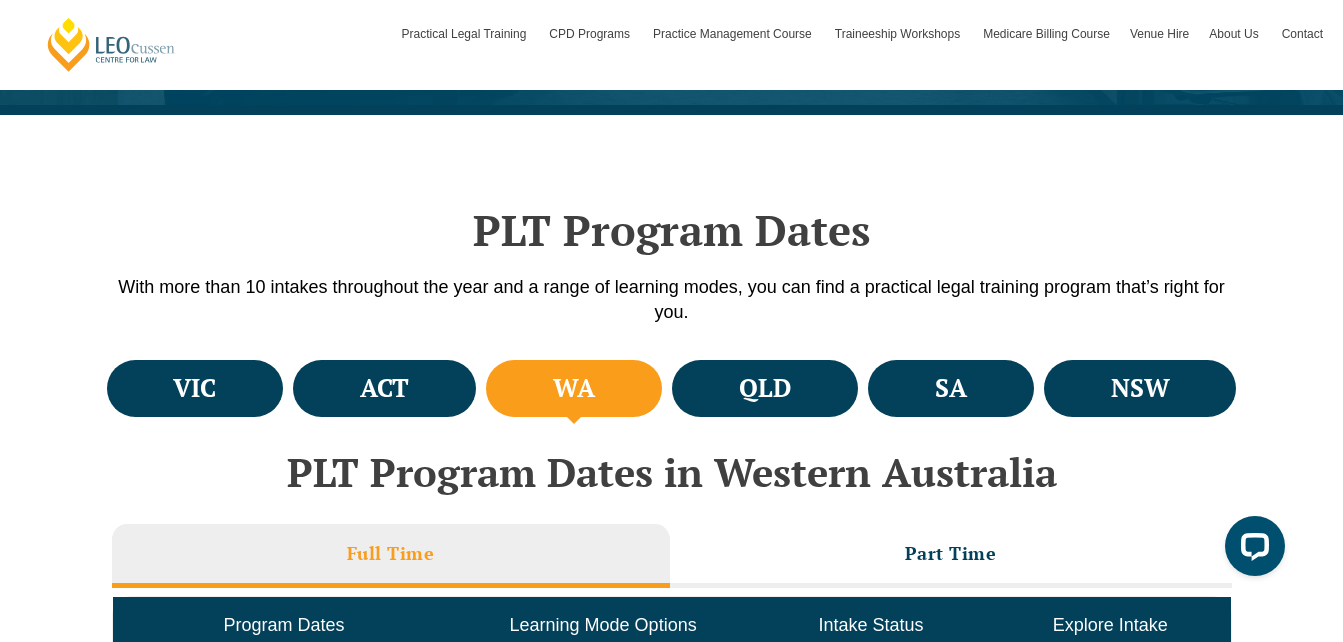 scroll, scrollTop: 596, scrollLeft: 0, axis: vertical 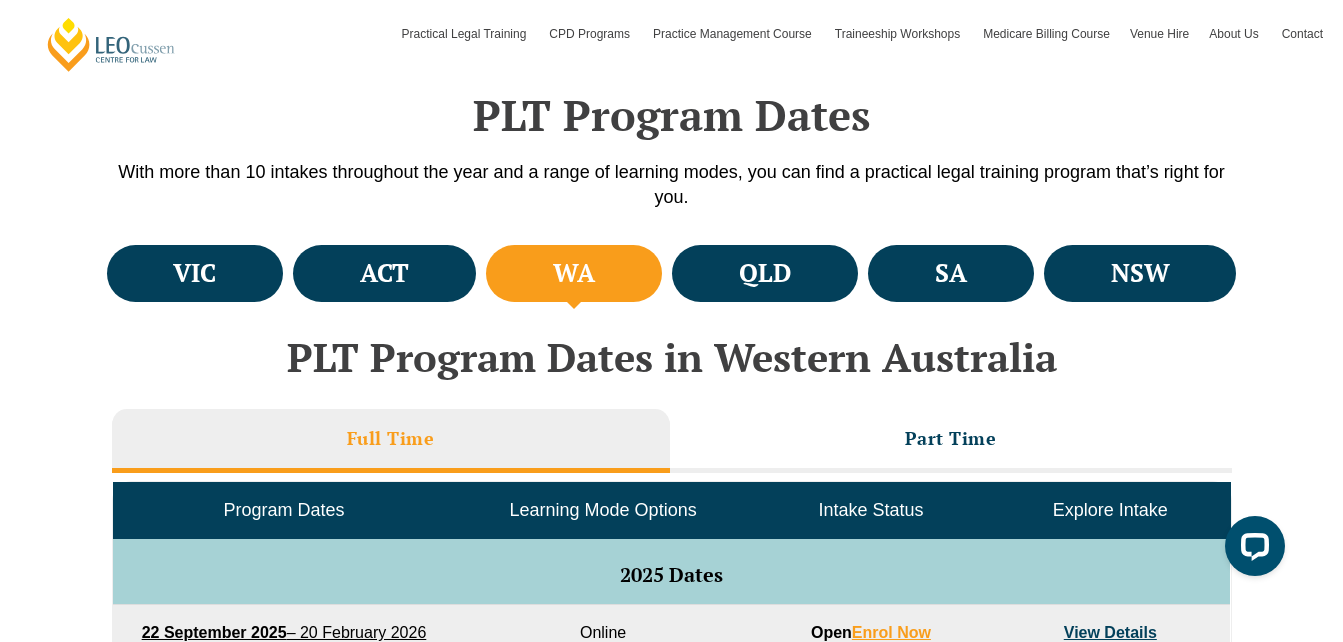 click on "WA" at bounding box center (574, 273) 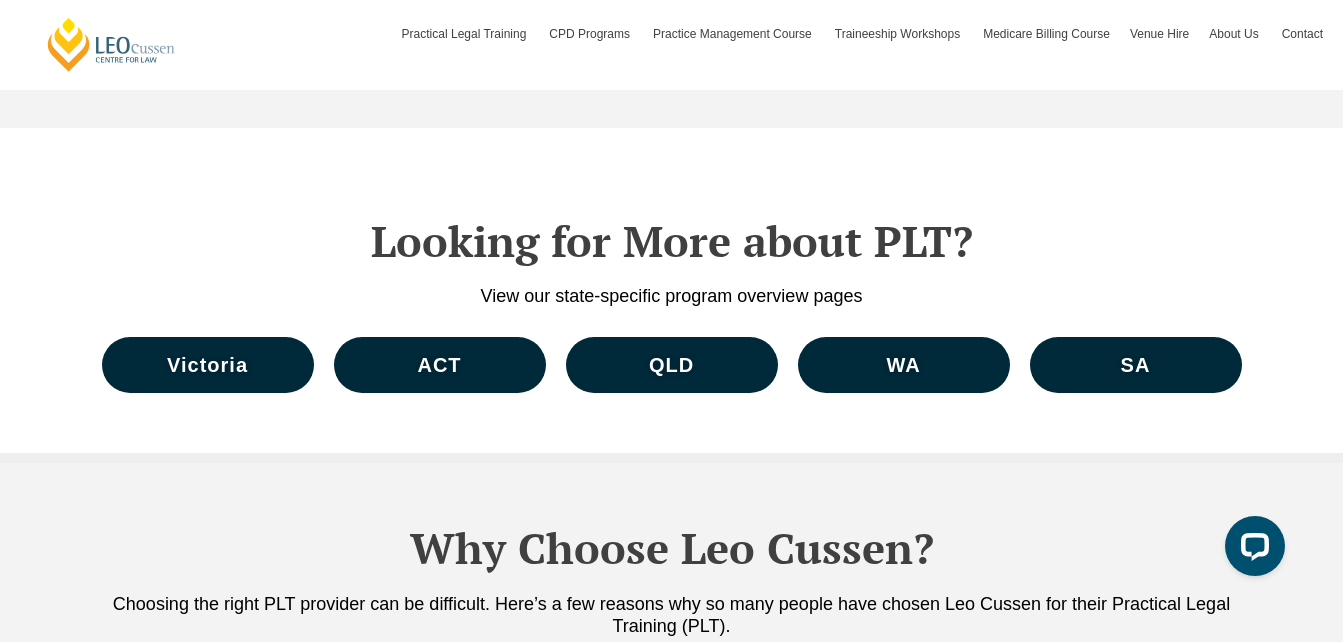 scroll, scrollTop: 10380, scrollLeft: 0, axis: vertical 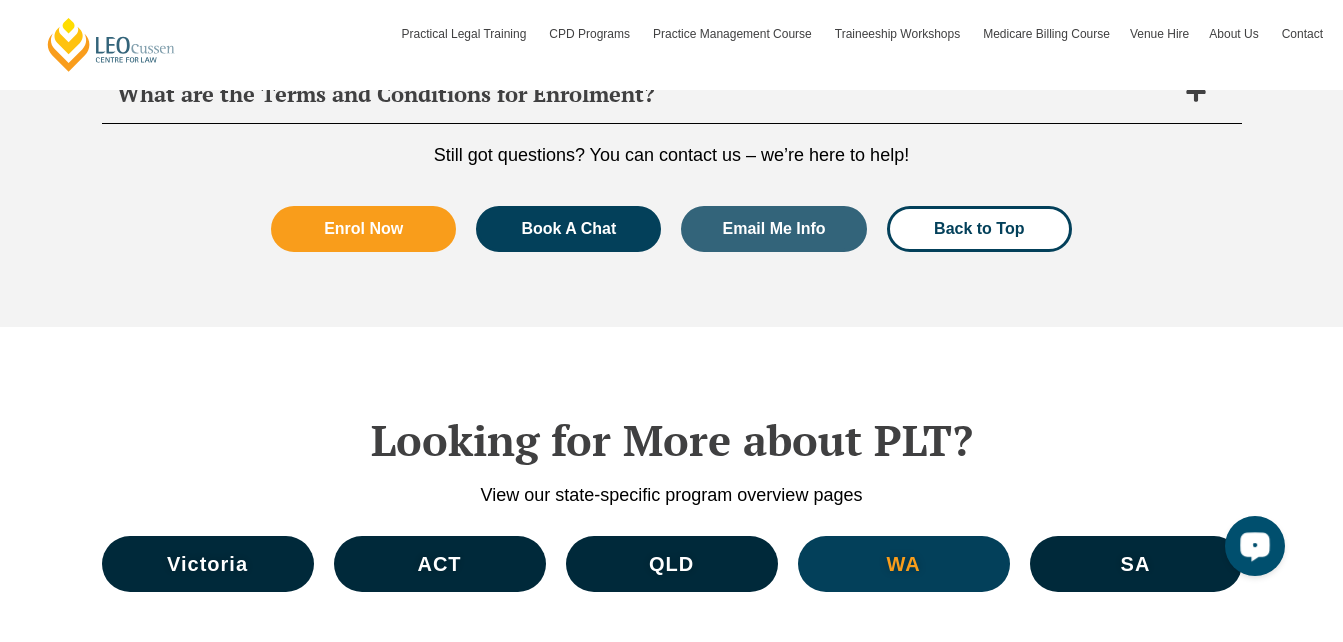 click on "WA" at bounding box center [904, 564] 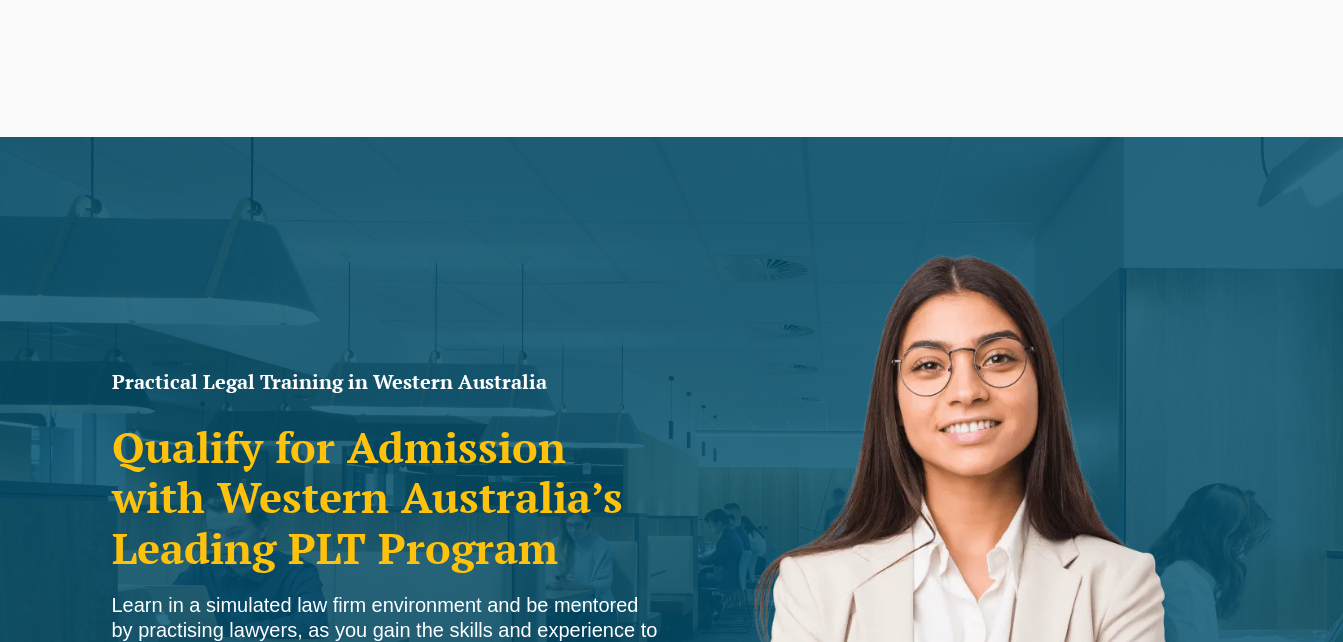scroll, scrollTop: 0, scrollLeft: 0, axis: both 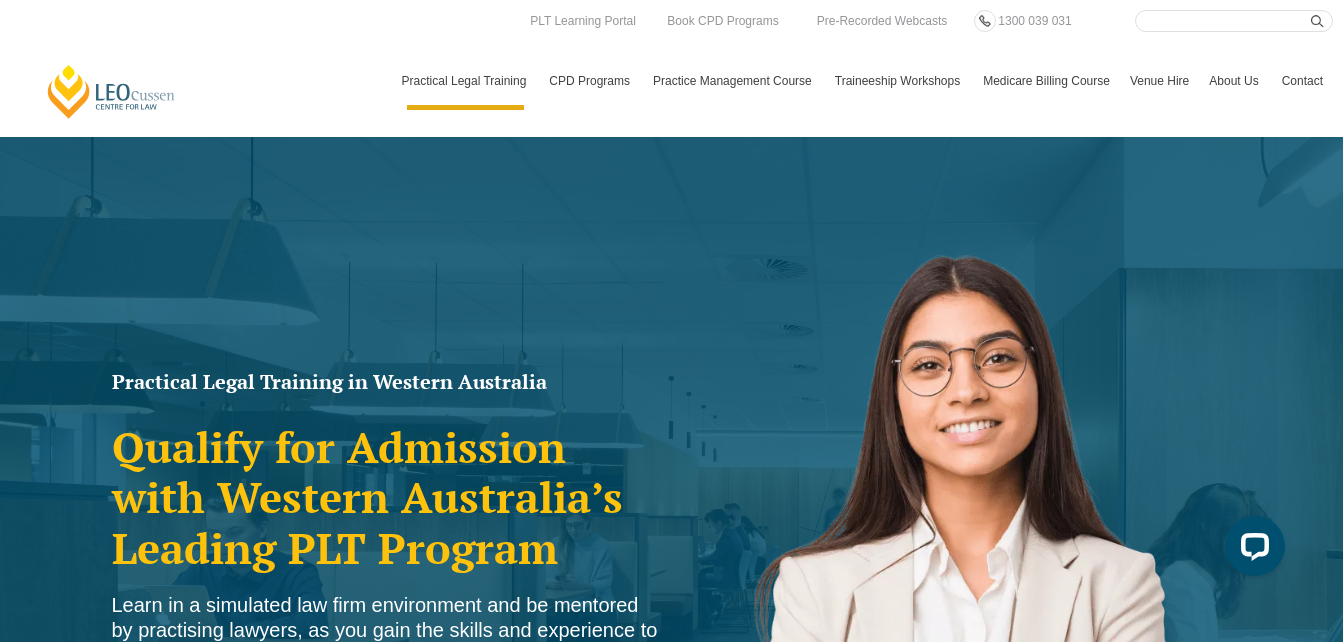 click on "Leo Cussen Centre for Law" at bounding box center [111, 91] 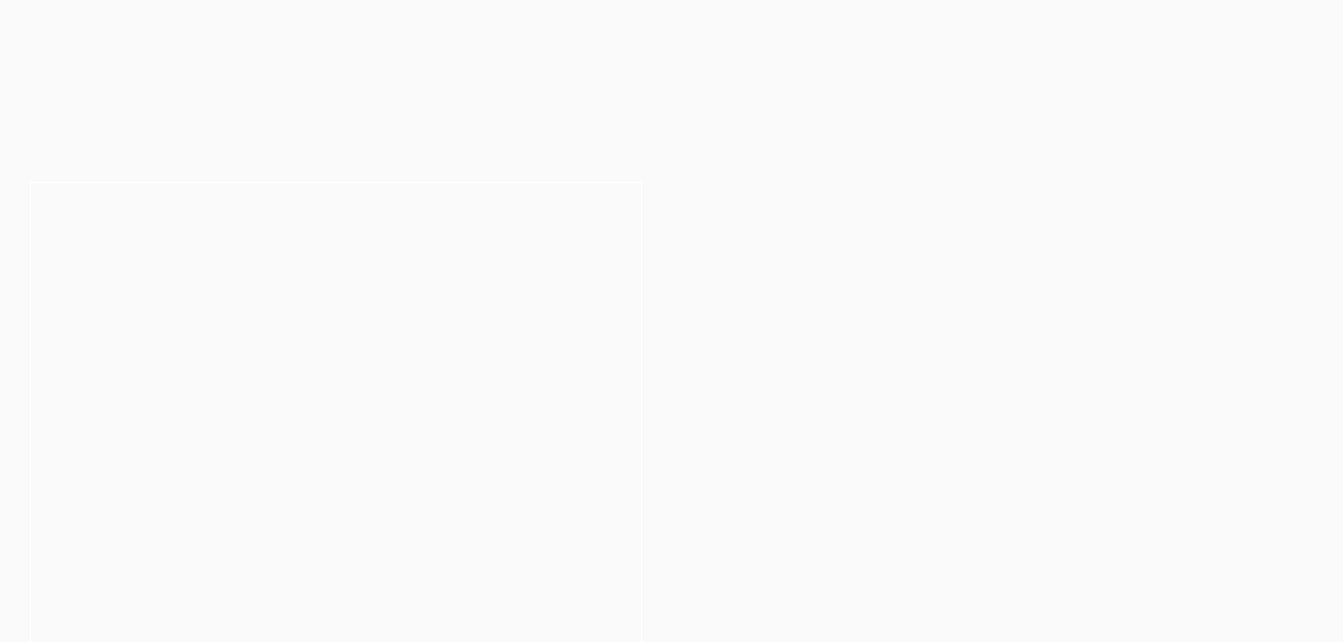 scroll, scrollTop: 0, scrollLeft: 0, axis: both 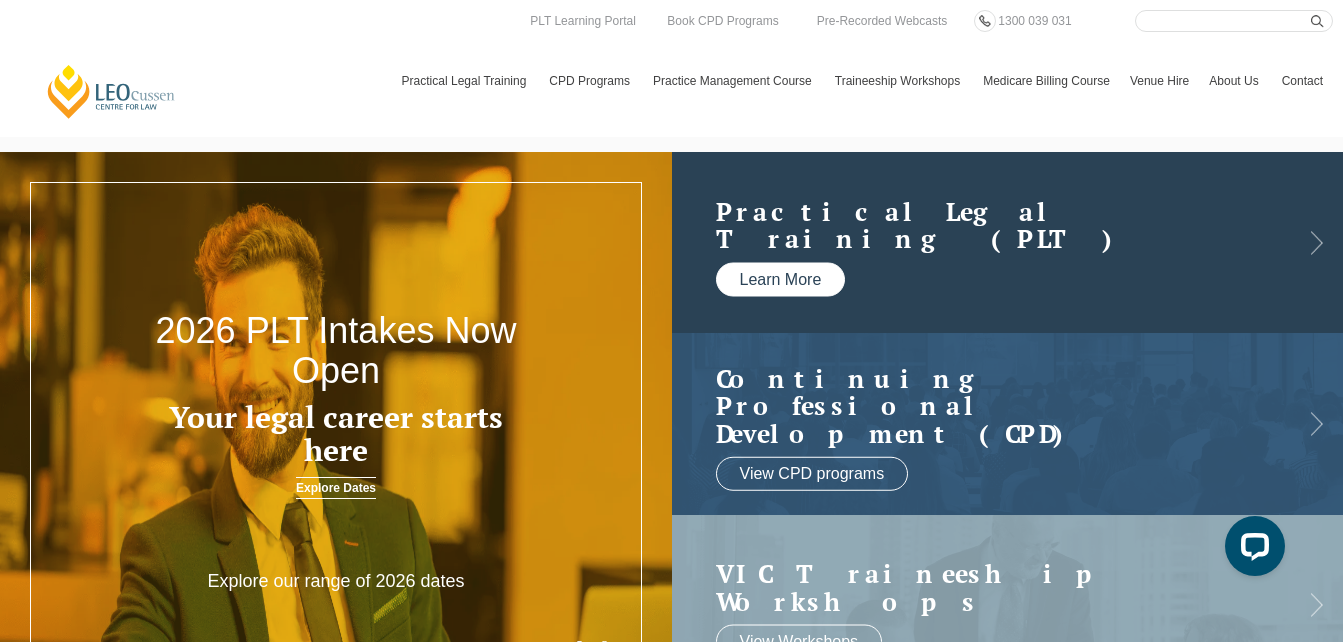 click on "Learn More" at bounding box center [781, 279] 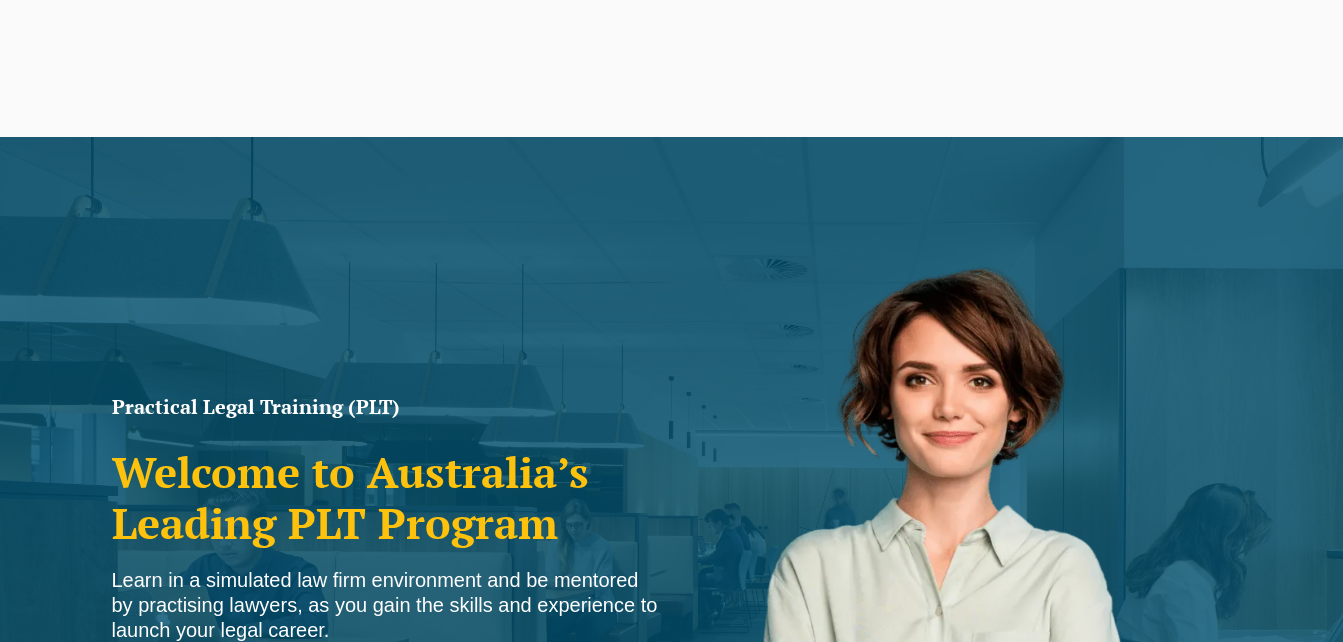scroll, scrollTop: 0, scrollLeft: 0, axis: both 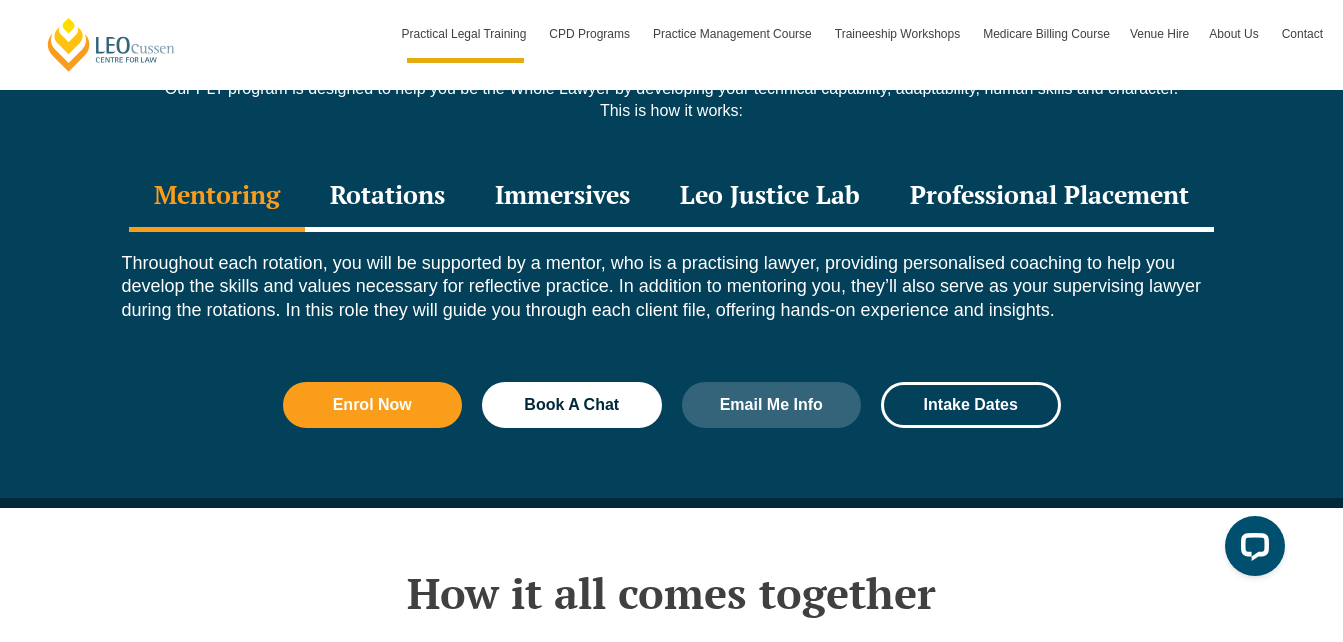 click on "Professional Placement" at bounding box center (1049, 197) 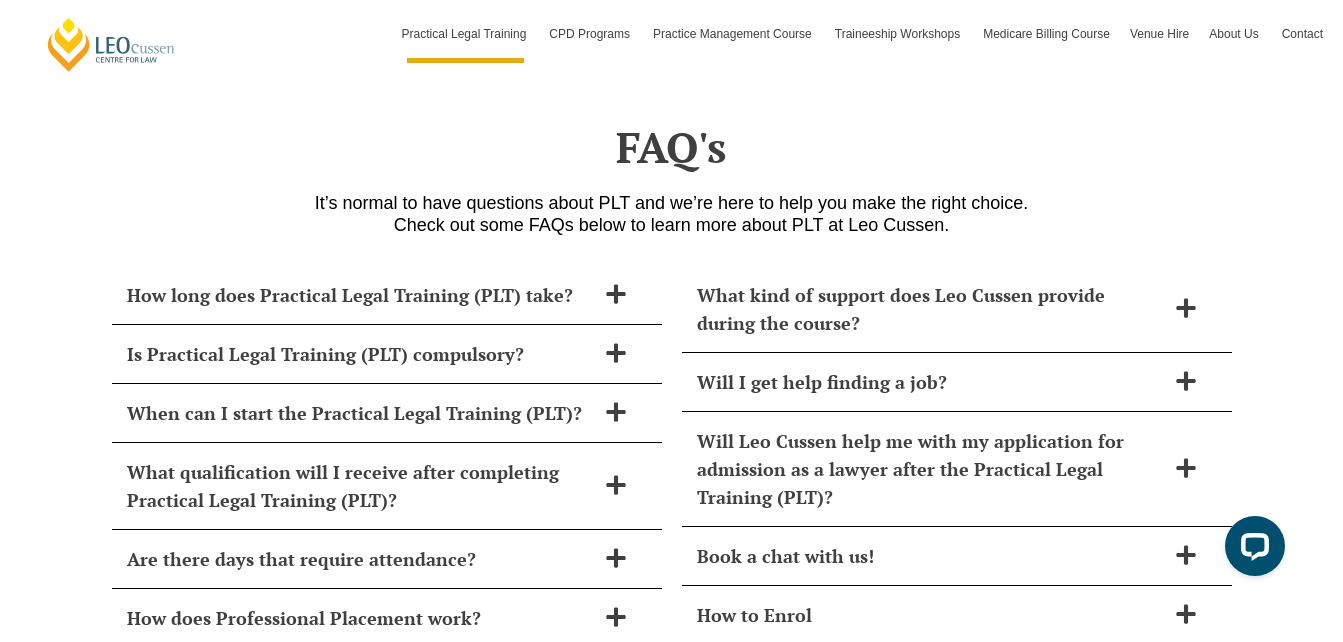 scroll, scrollTop: 8426, scrollLeft: 0, axis: vertical 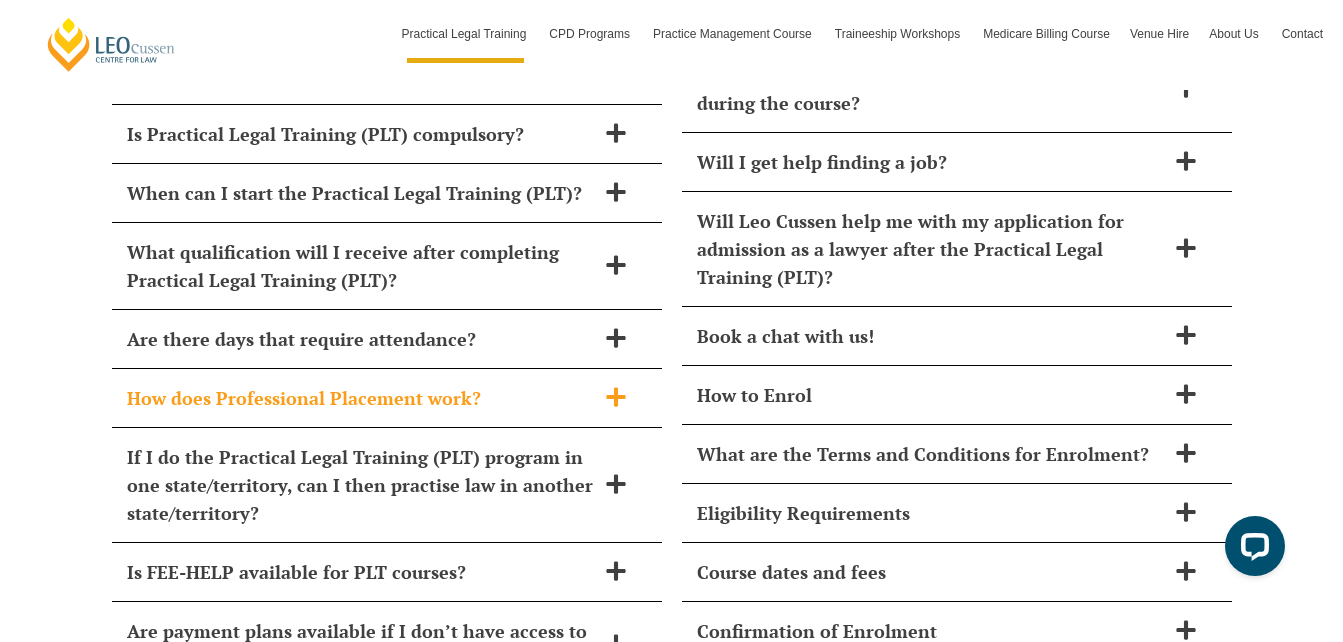 click 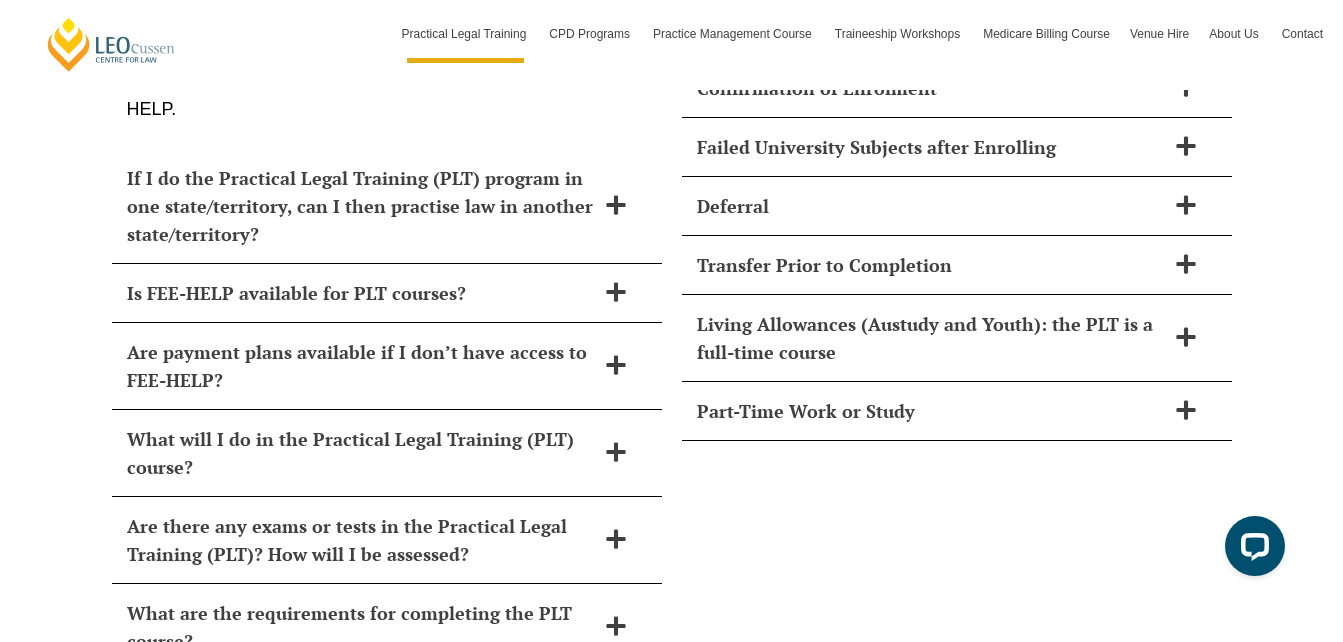 scroll, scrollTop: 9209, scrollLeft: 0, axis: vertical 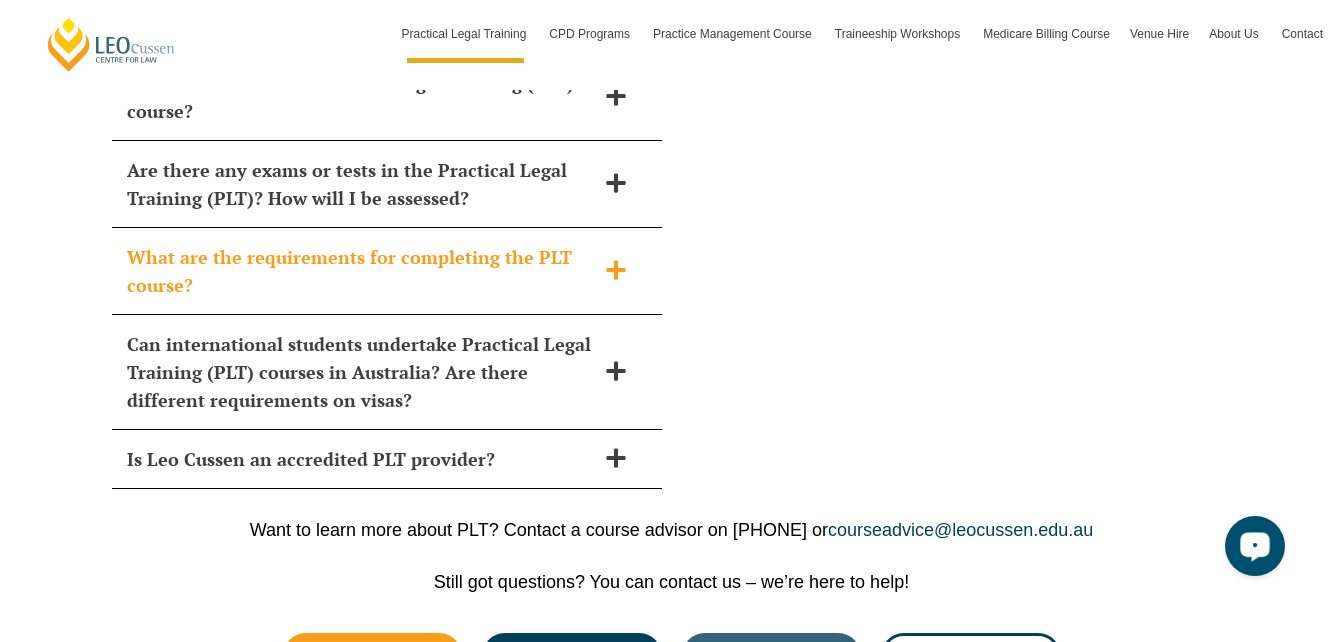 click 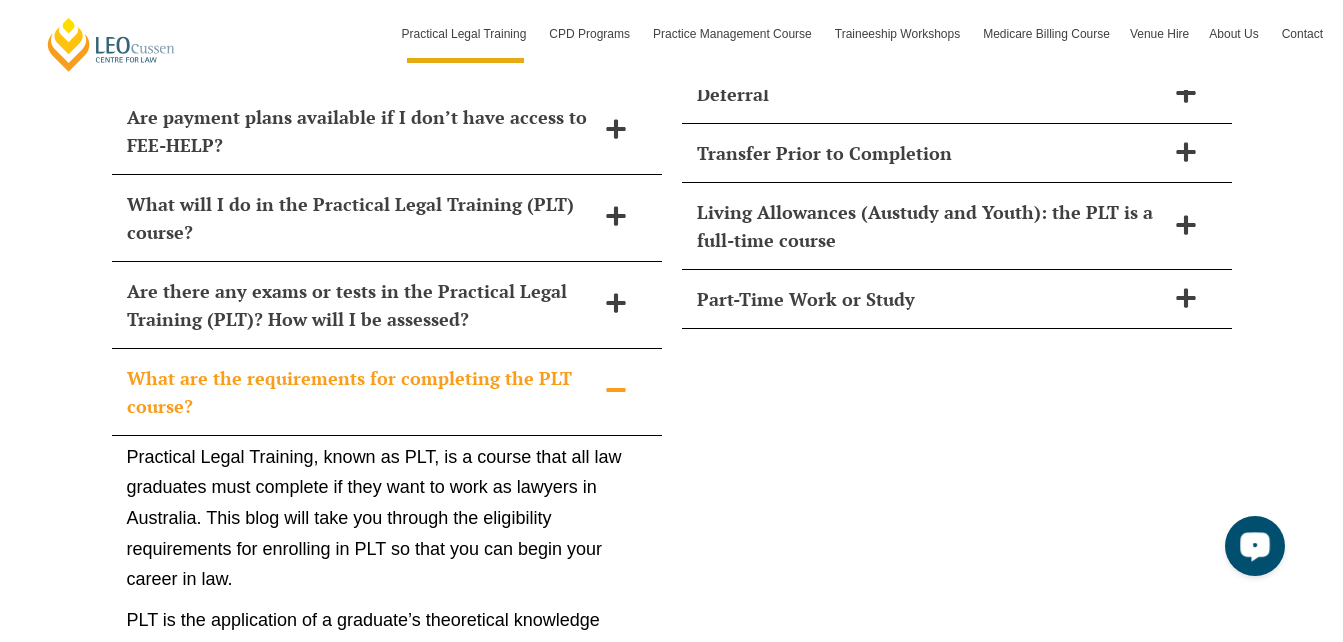 scroll, scrollTop: 9263, scrollLeft: 0, axis: vertical 